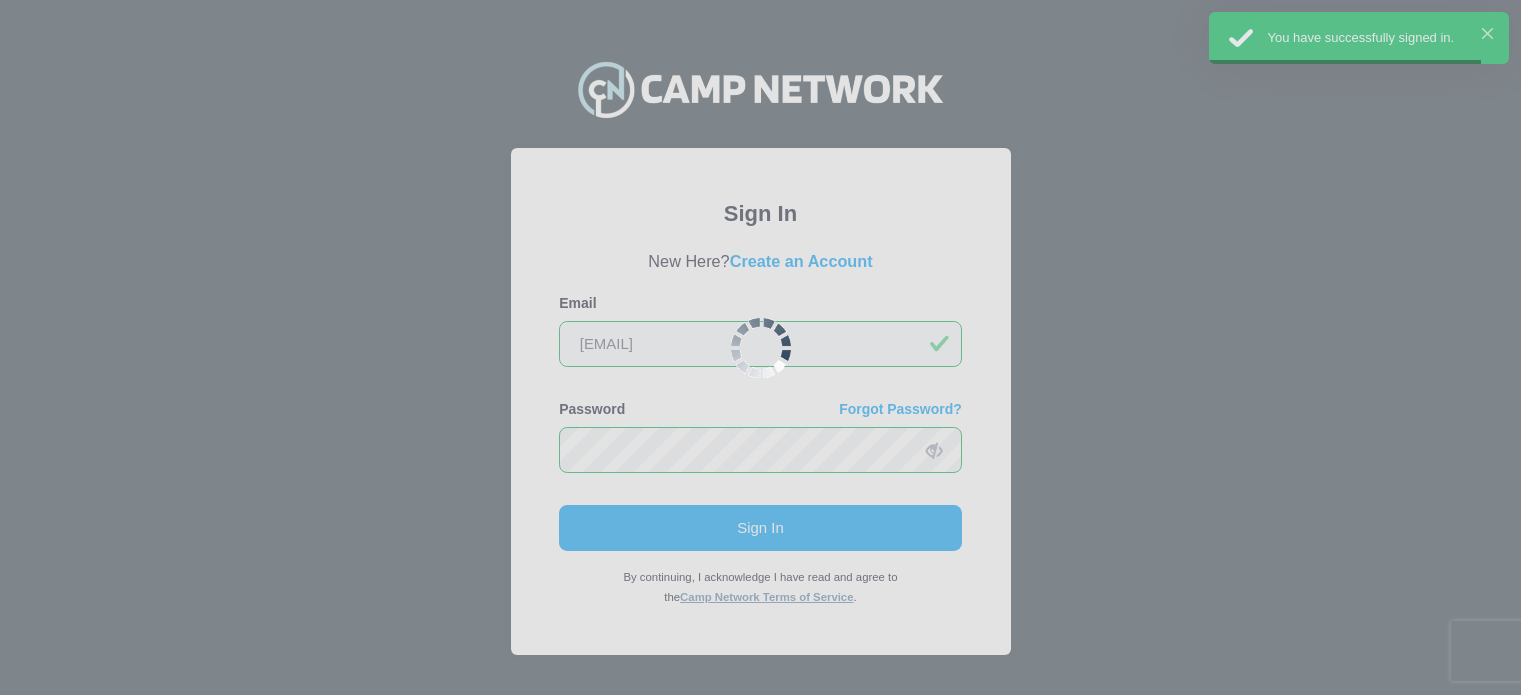 scroll, scrollTop: 0, scrollLeft: 0, axis: both 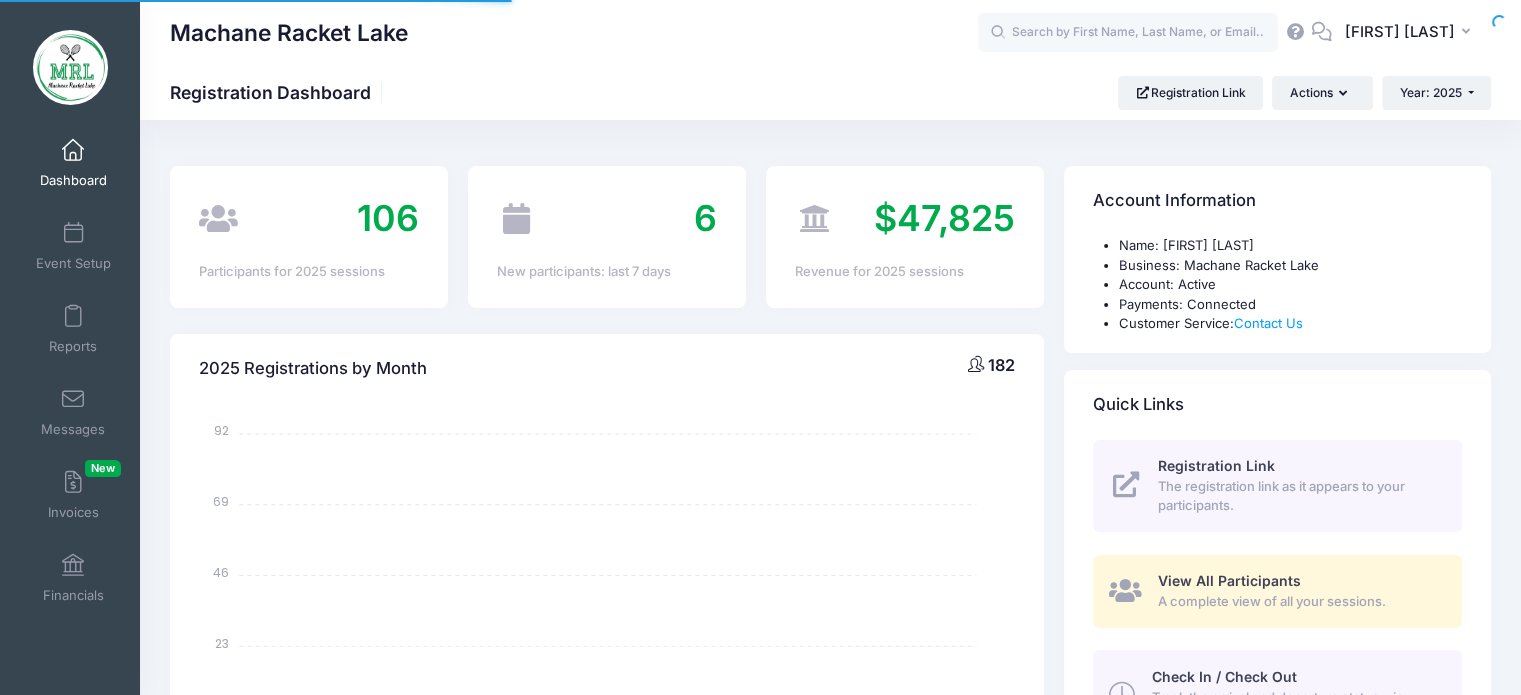 select 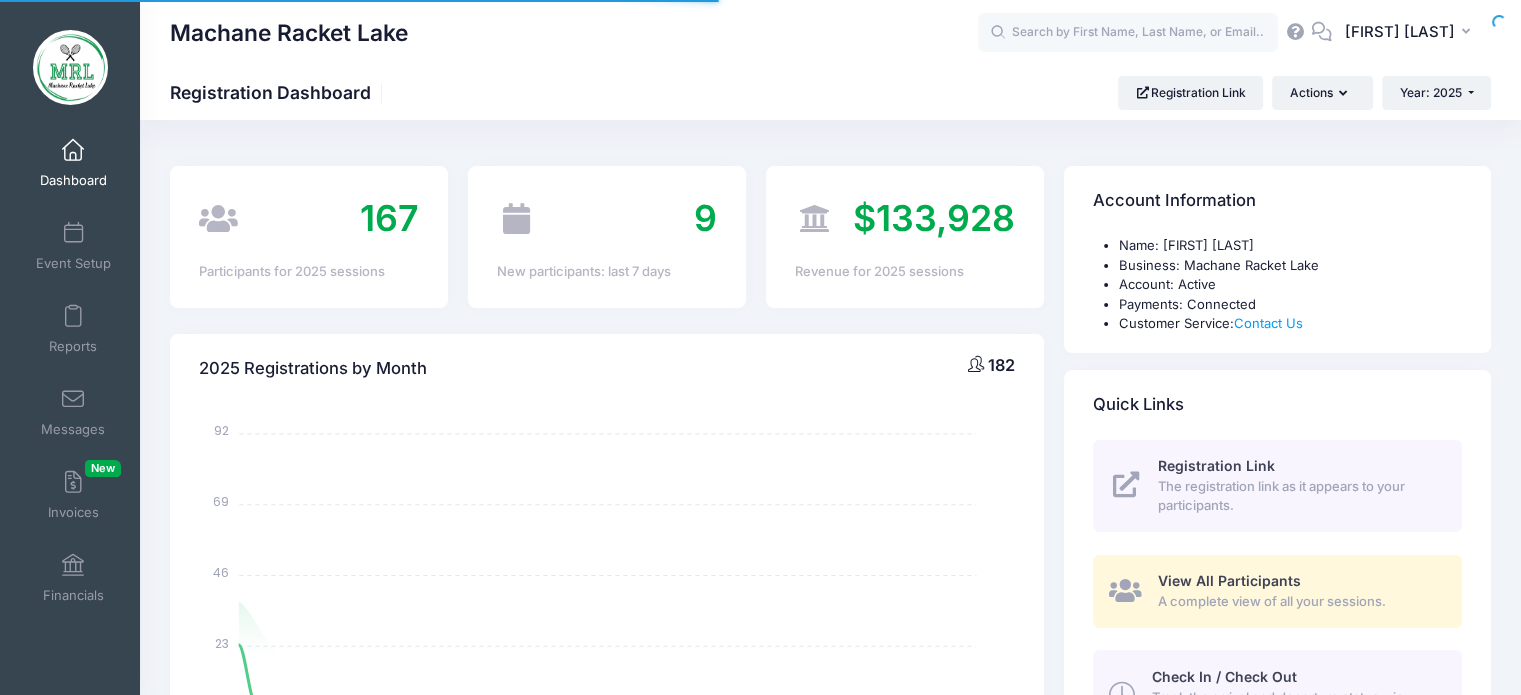 scroll, scrollTop: 0, scrollLeft: 0, axis: both 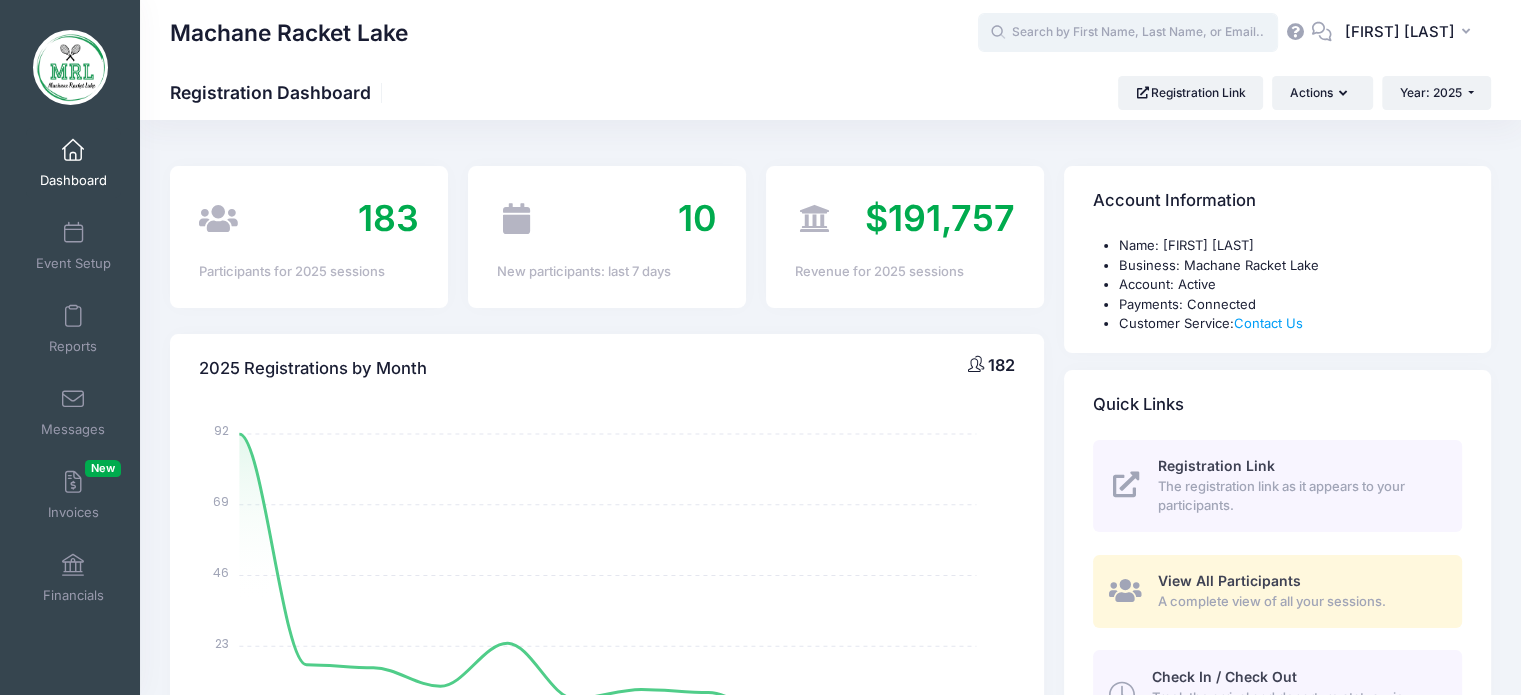 click at bounding box center [1128, 33] 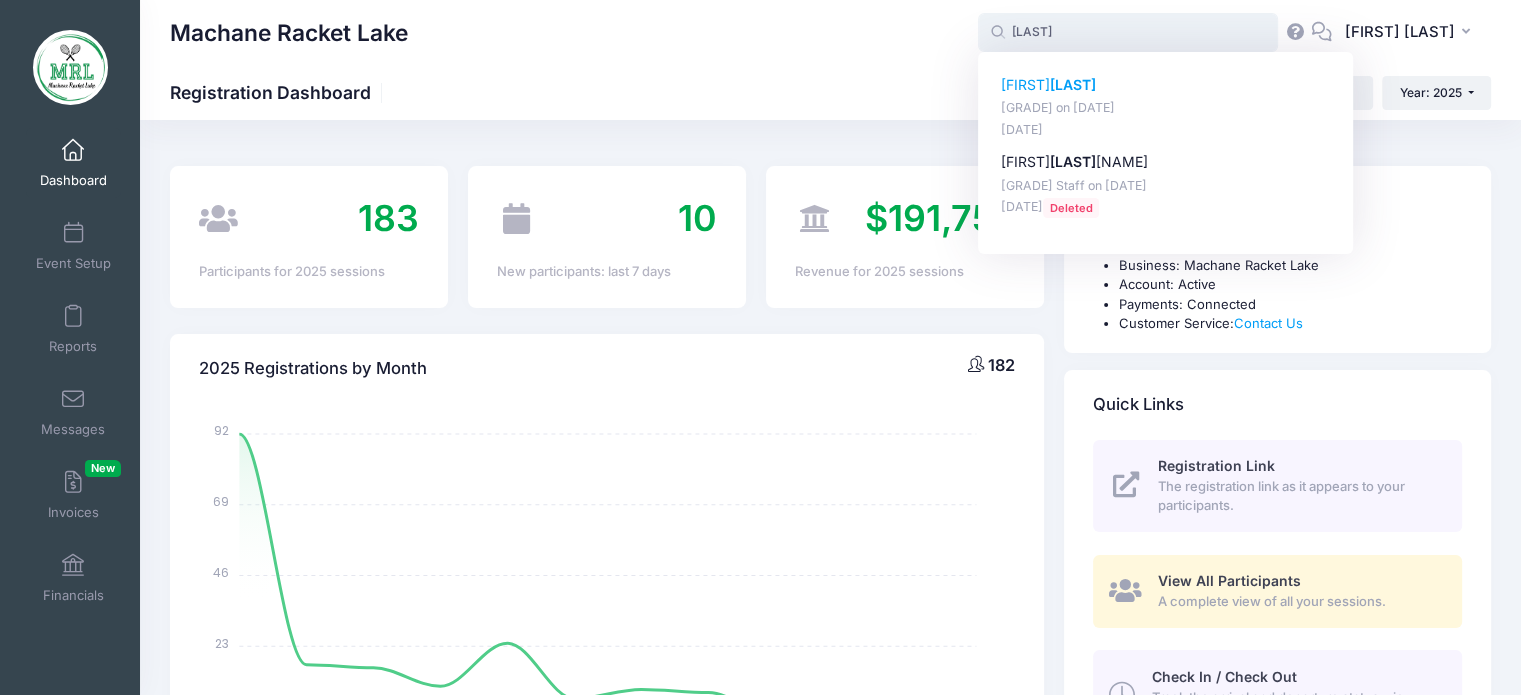 click on "Tzippy  Katz" at bounding box center (1166, 85) 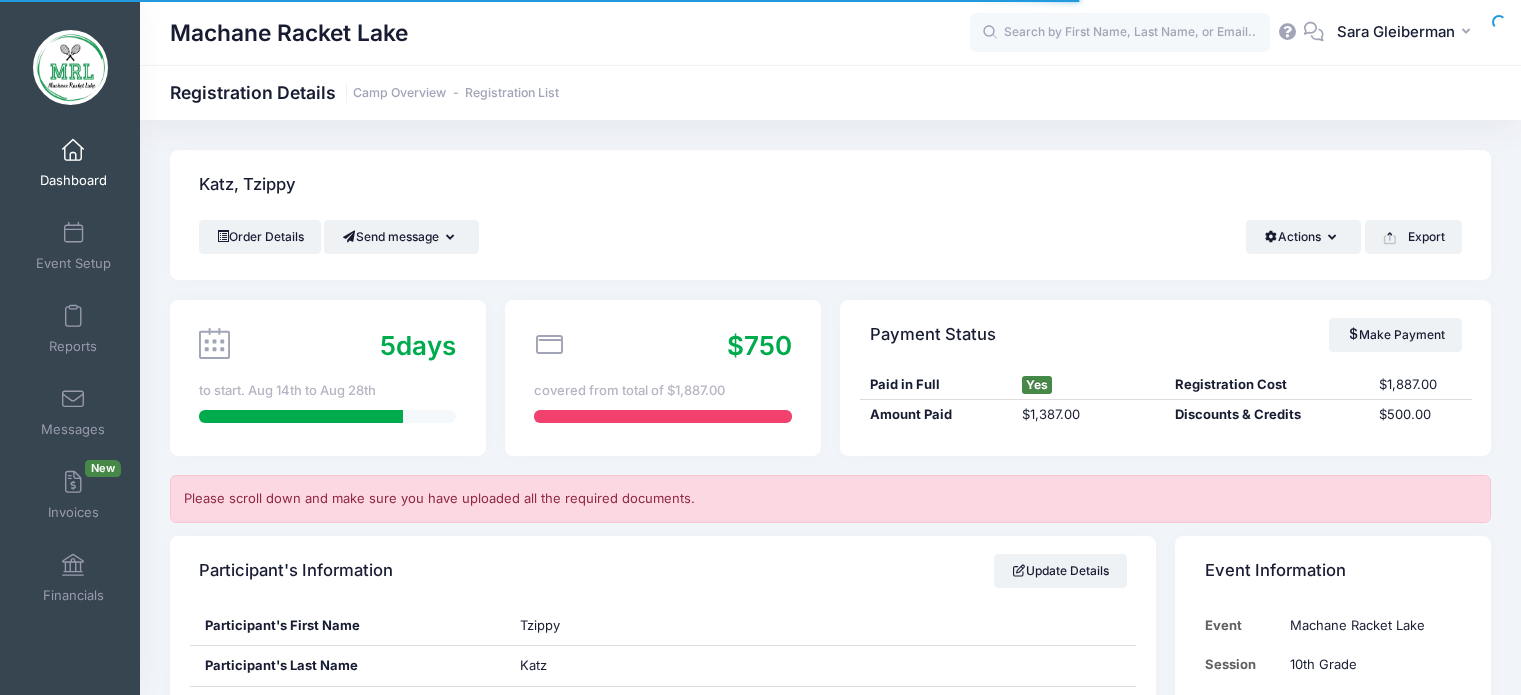 scroll, scrollTop: 0, scrollLeft: 0, axis: both 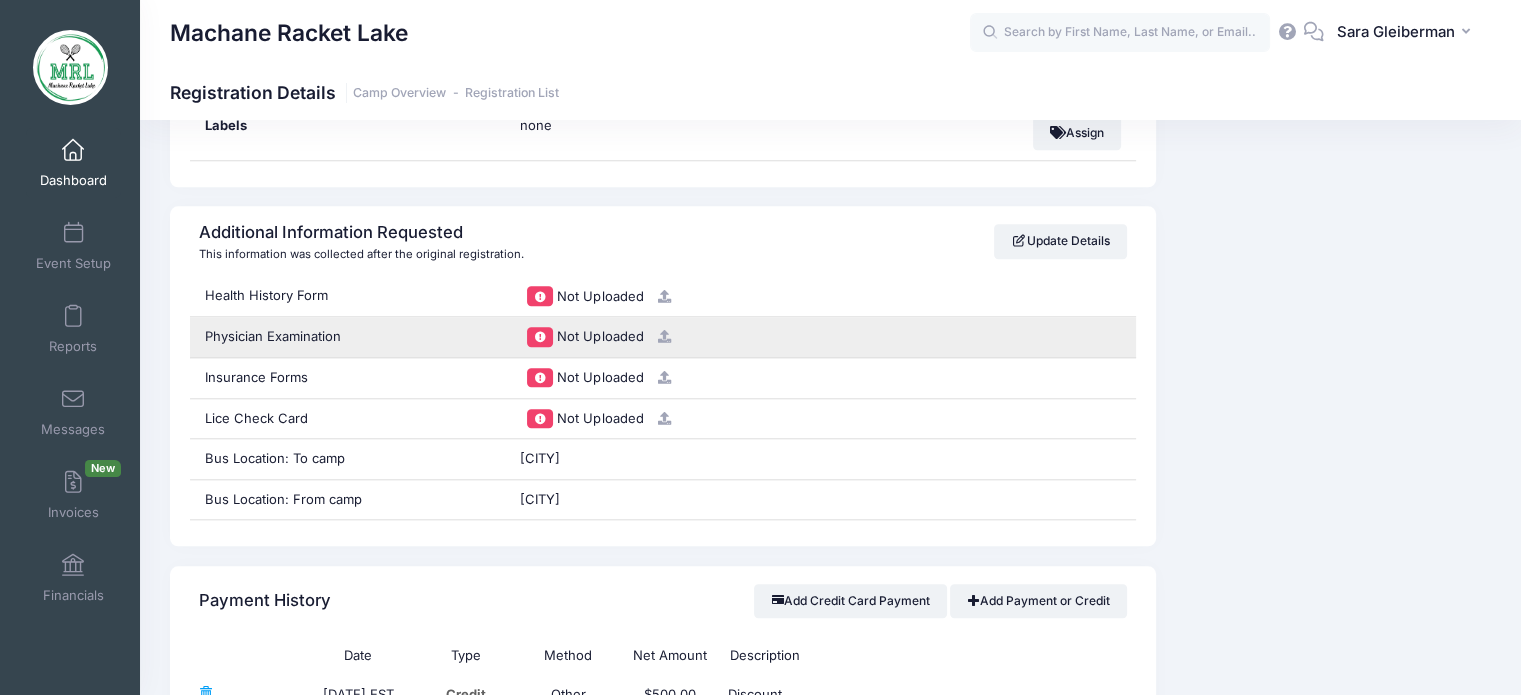 click at bounding box center [664, 336] 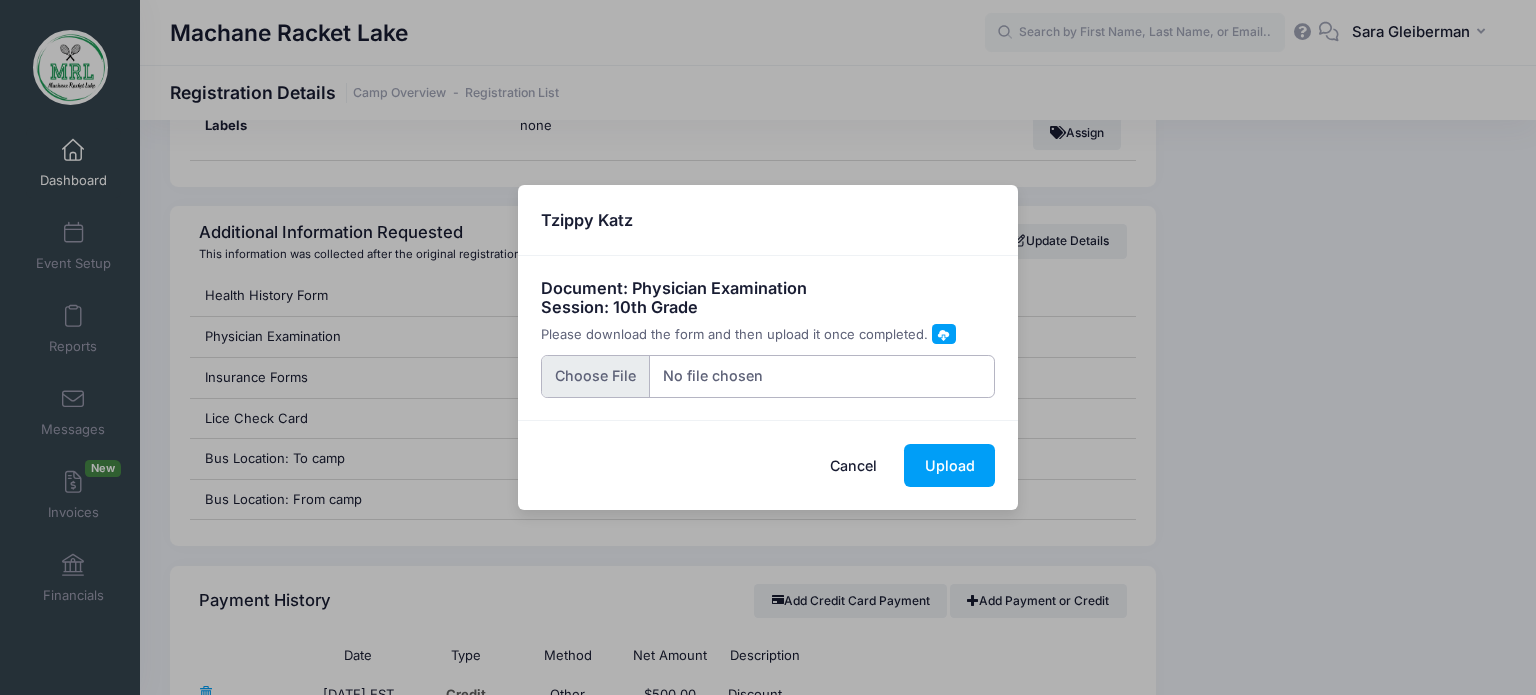 click at bounding box center [768, 376] 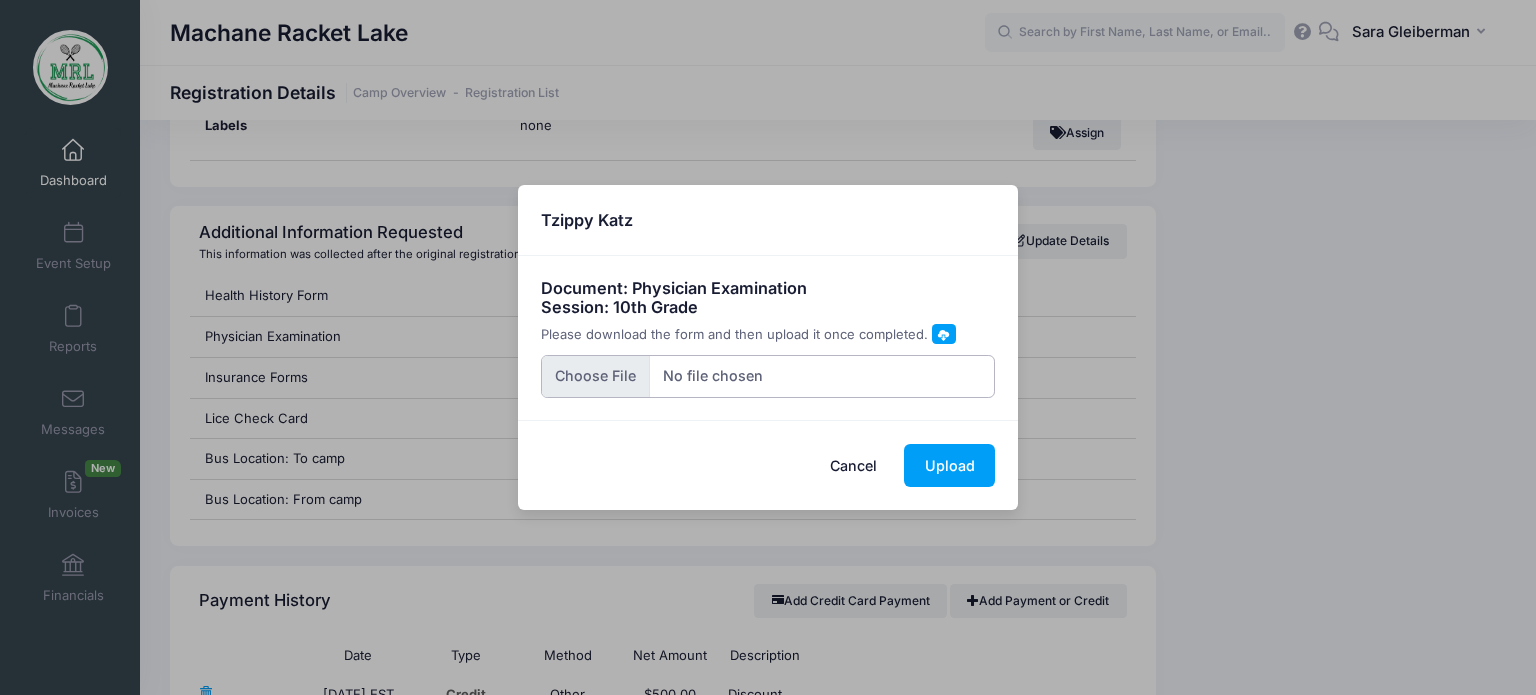 type on "C:\fakepath\BRW68140196022F_012637.pdf" 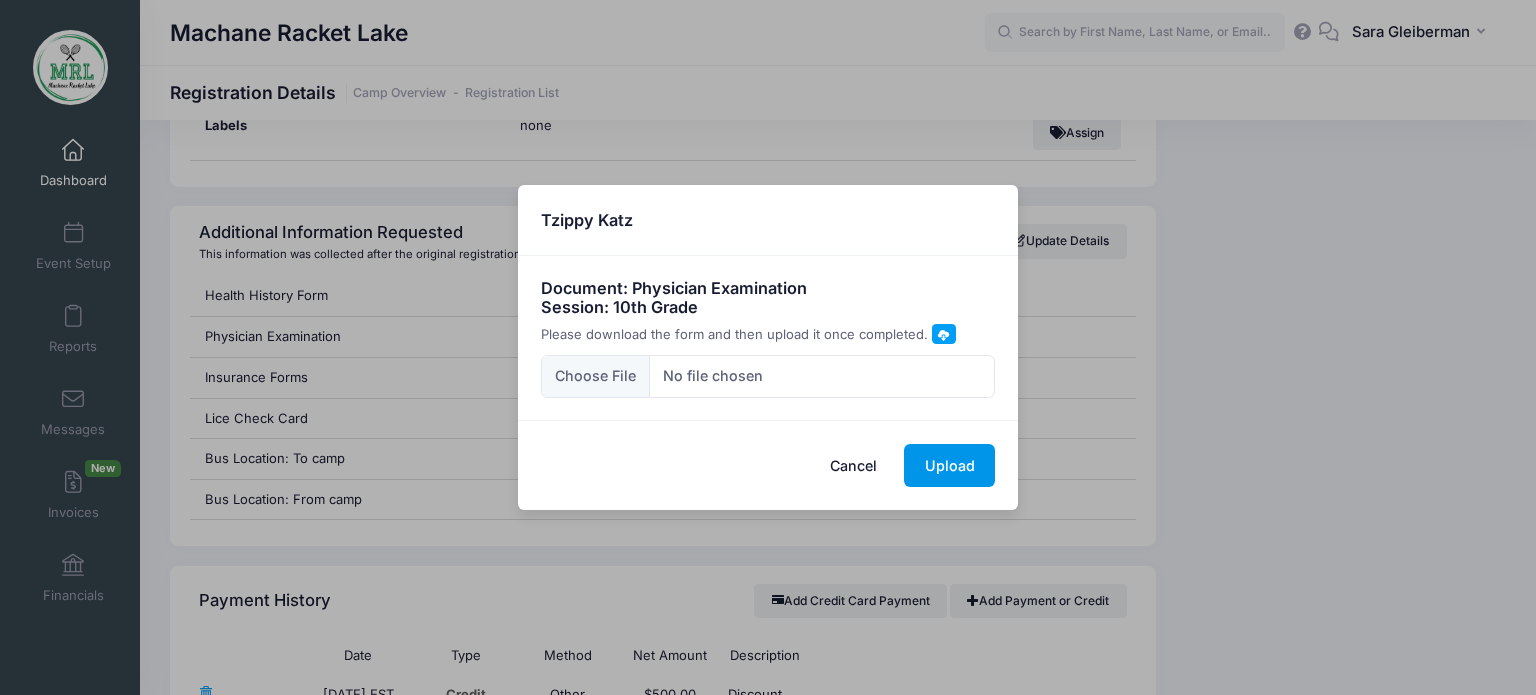 click on "Upload" at bounding box center [949, 465] 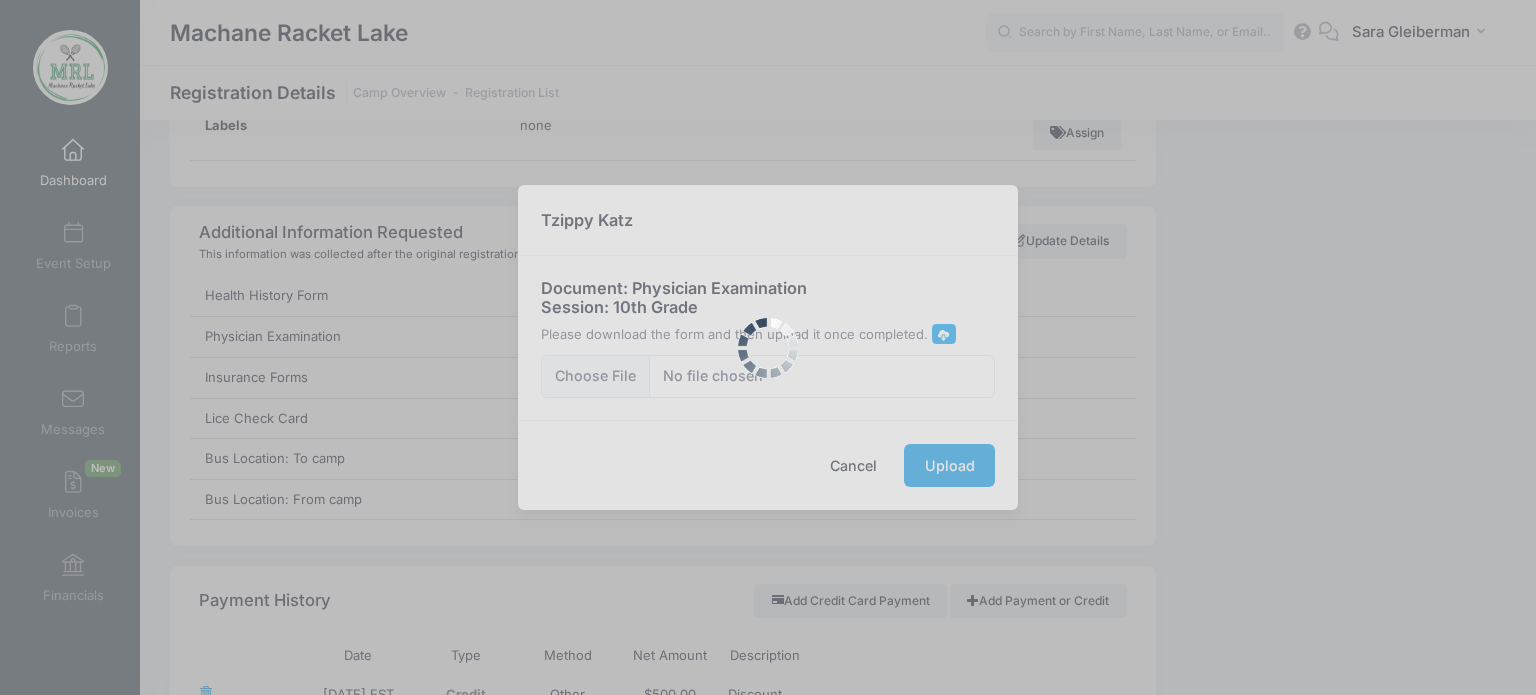 scroll, scrollTop: 0, scrollLeft: 0, axis: both 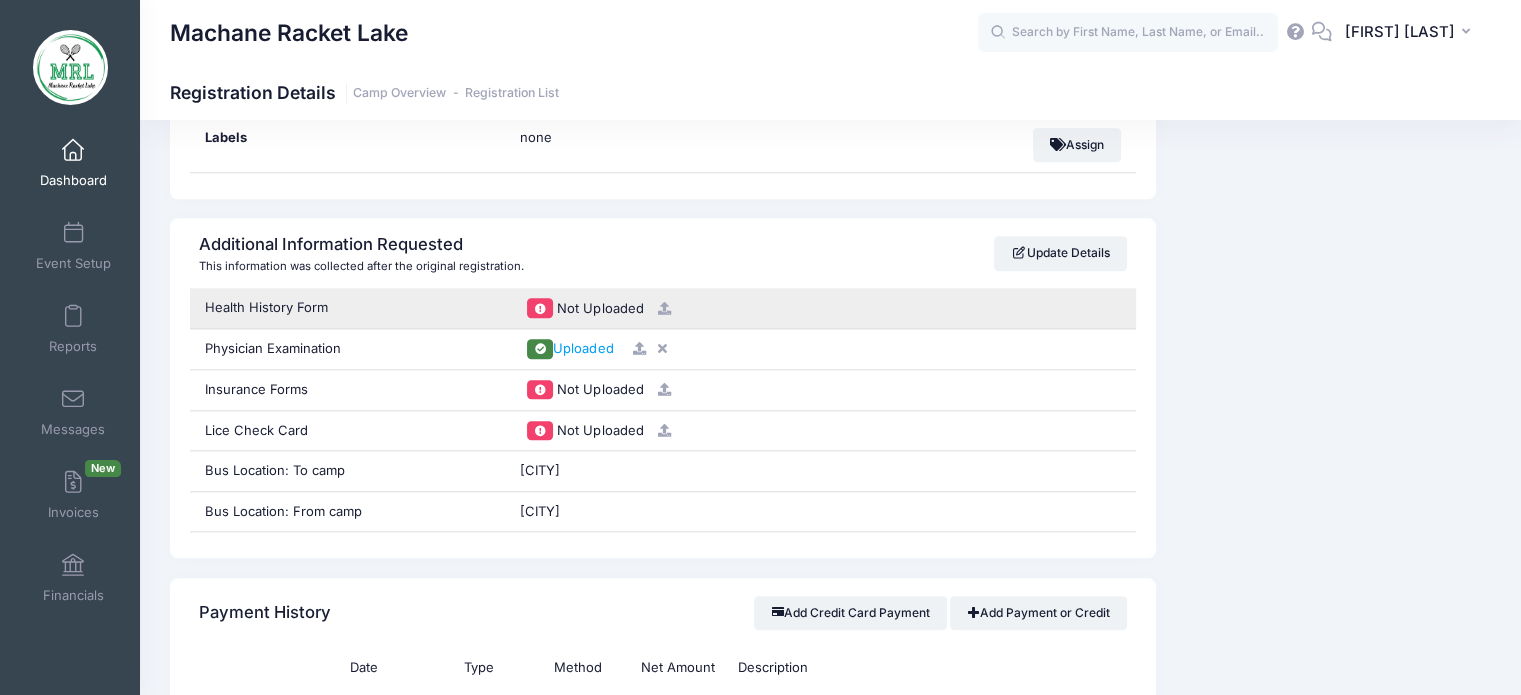 click at bounding box center (664, 308) 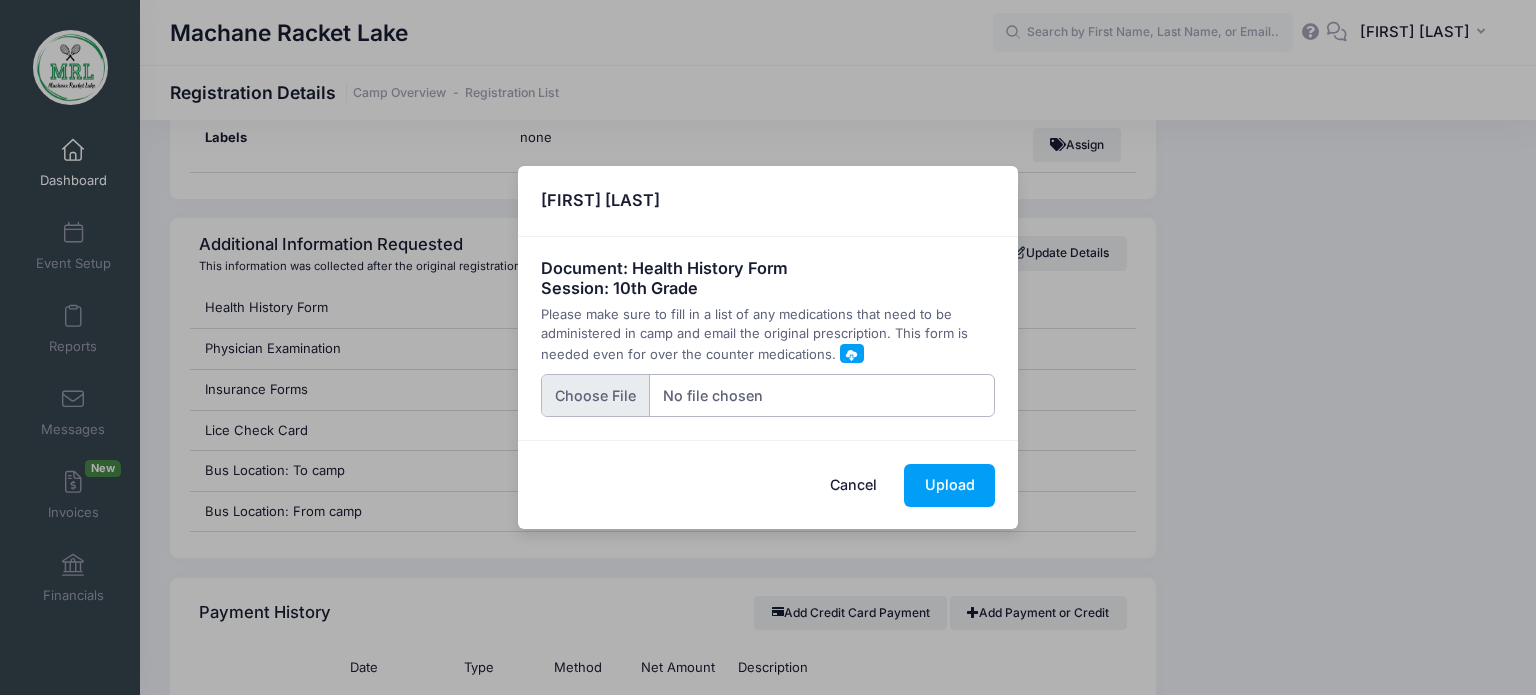 click at bounding box center [768, 395] 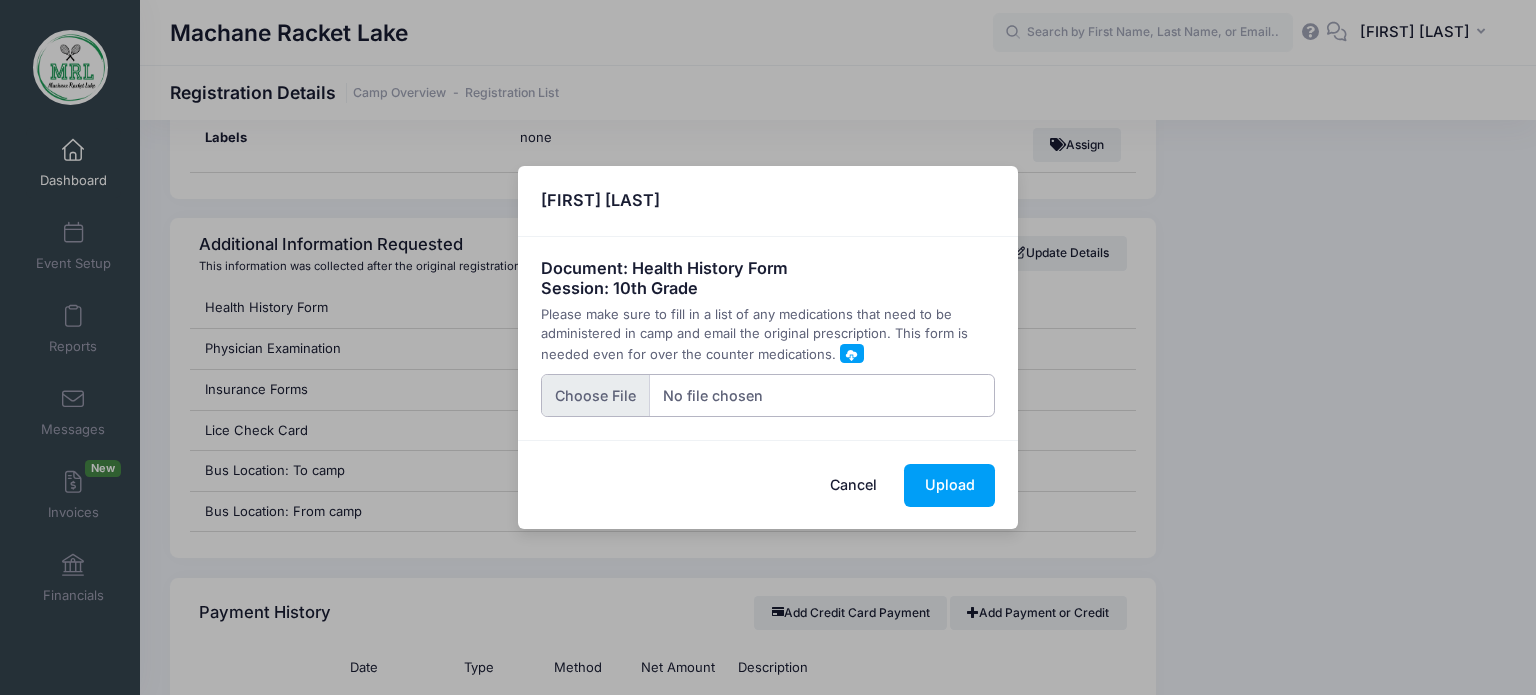 type on "C:\fakepath\BRW68140196022F_012637.pdf" 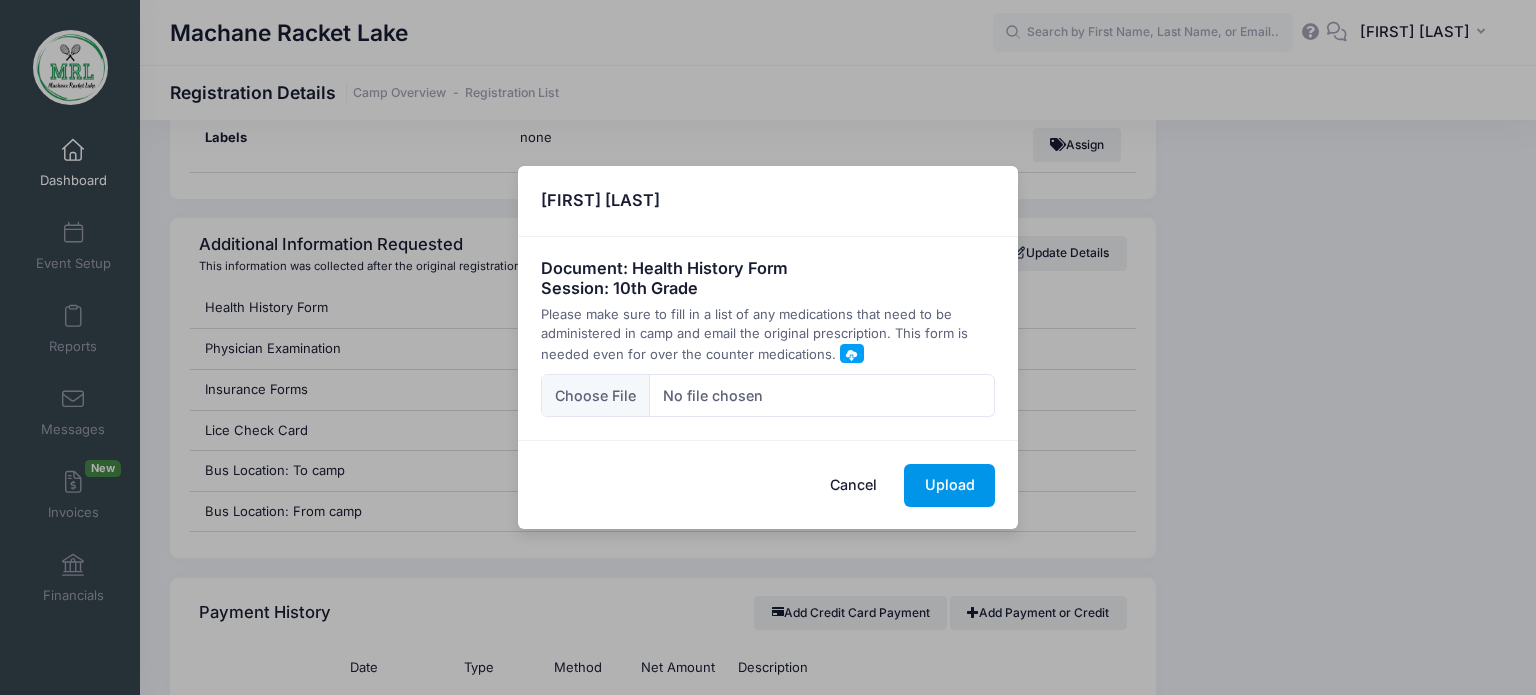 click on "Upload" at bounding box center (949, 485) 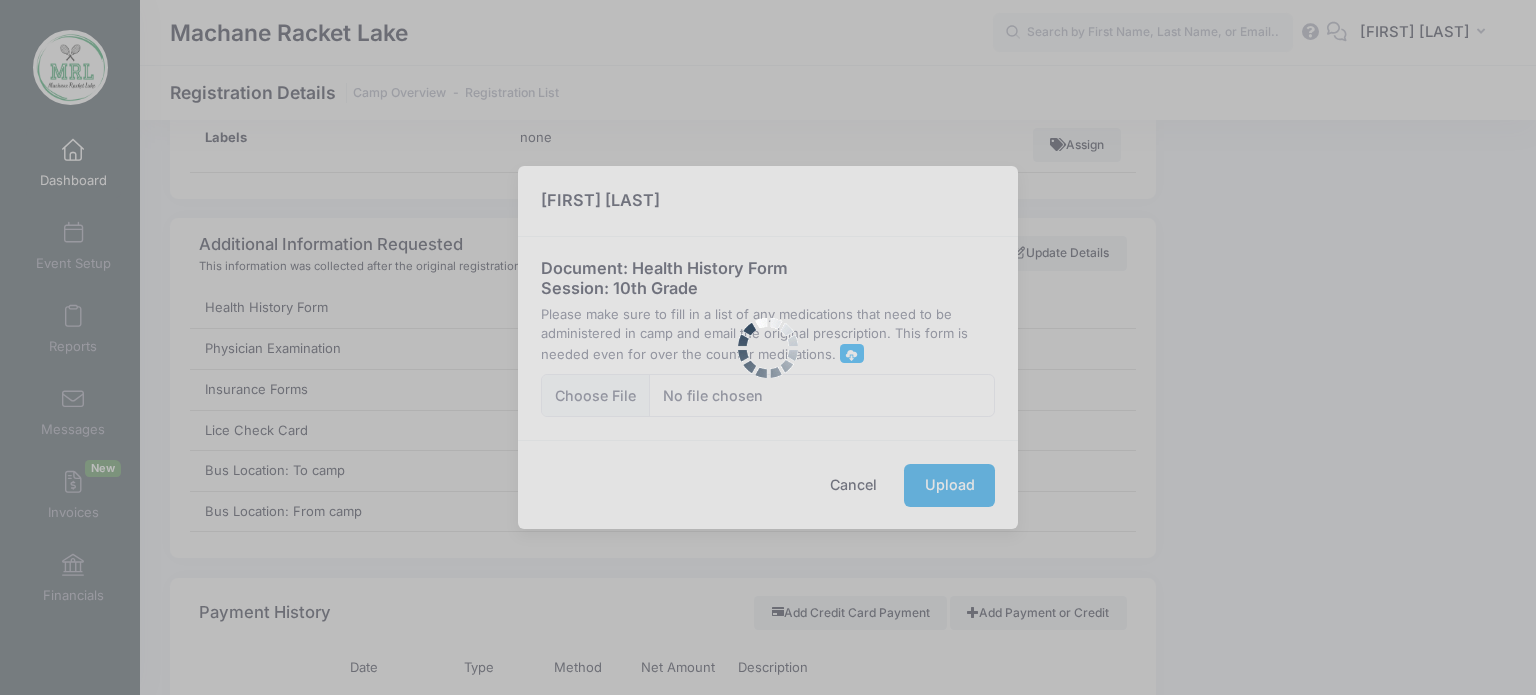 scroll, scrollTop: 0, scrollLeft: 0, axis: both 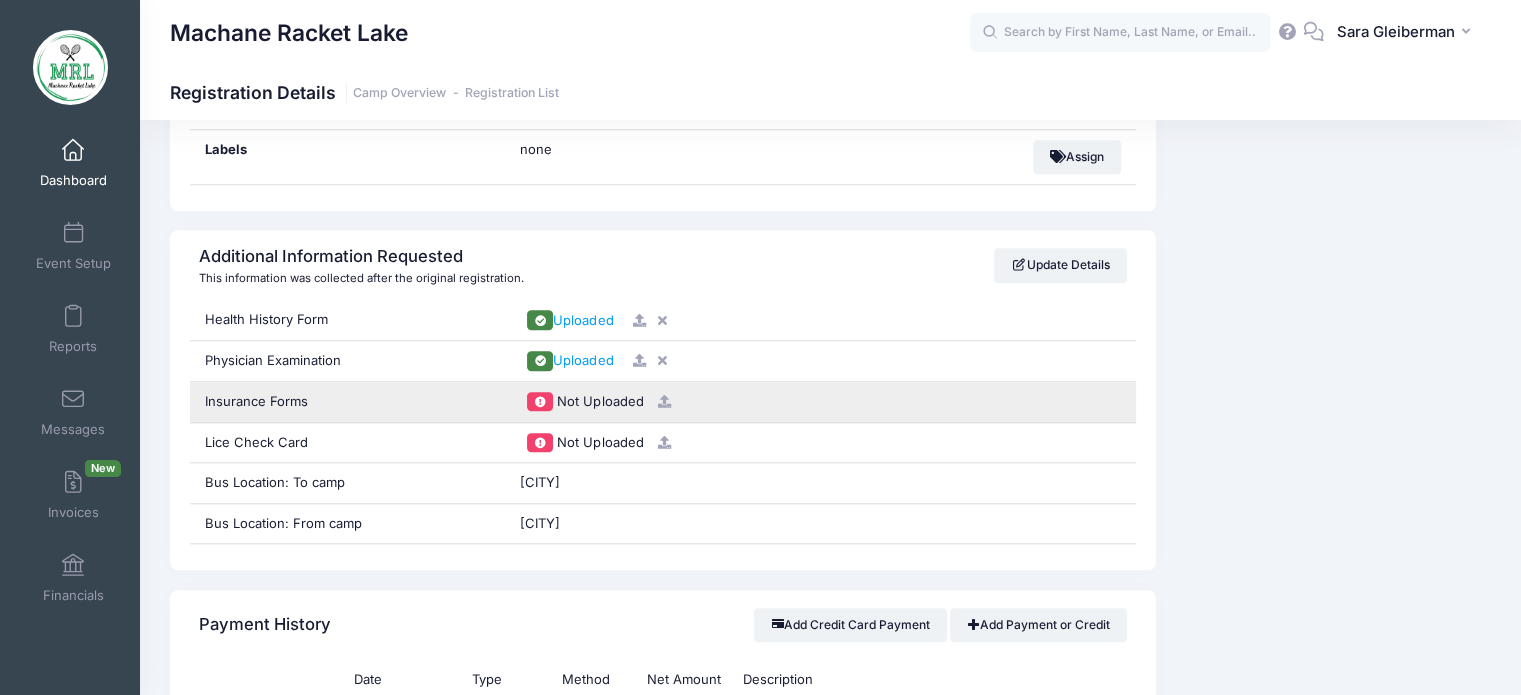 click at bounding box center [664, 401] 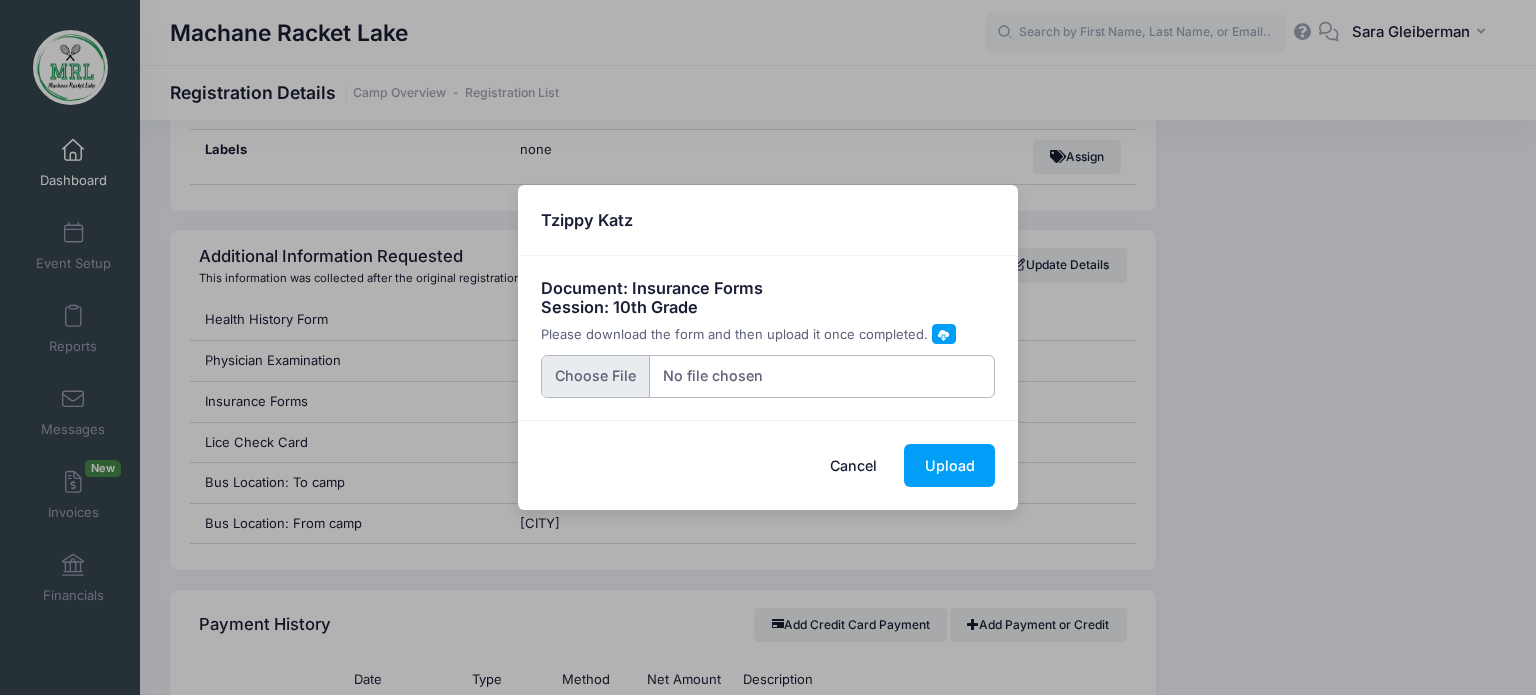 click at bounding box center (768, 376) 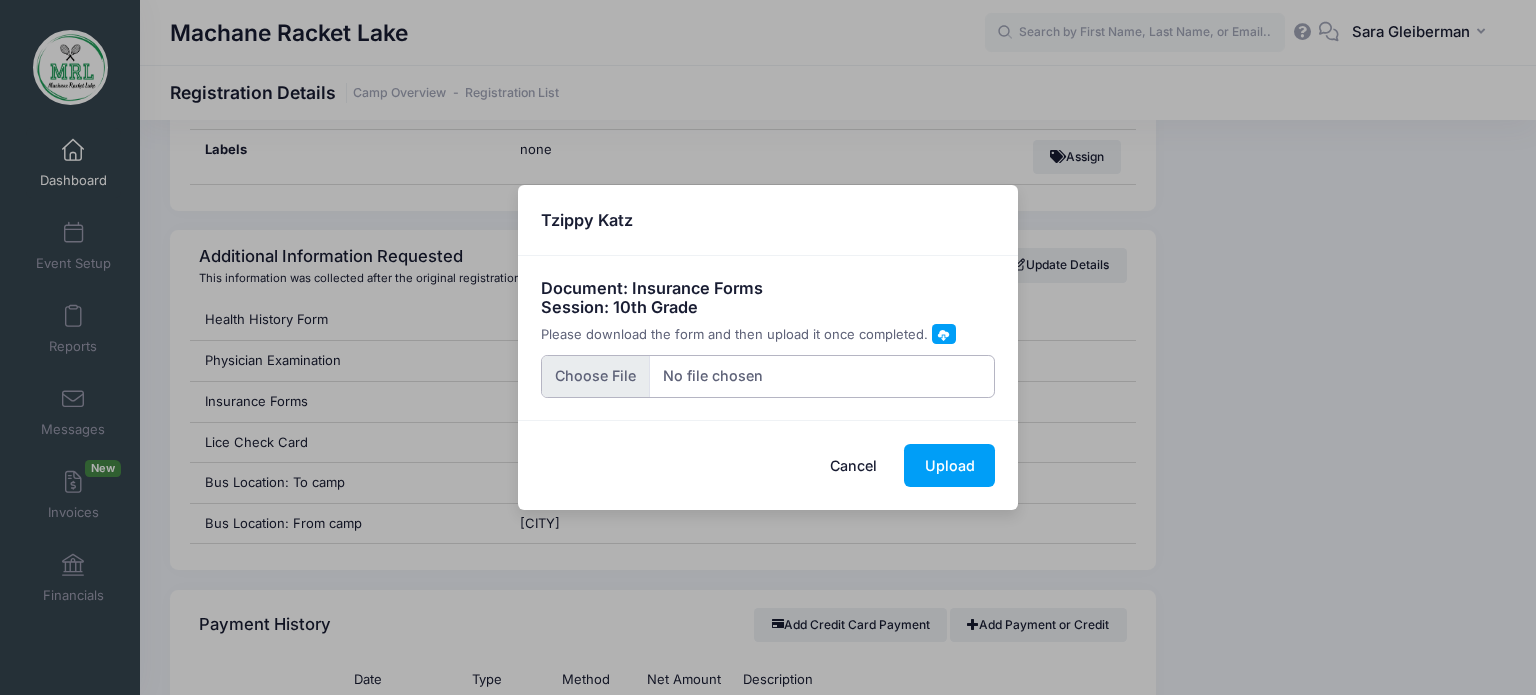 type on "C:\fakepath\BRW68140196022F_012637.pdf" 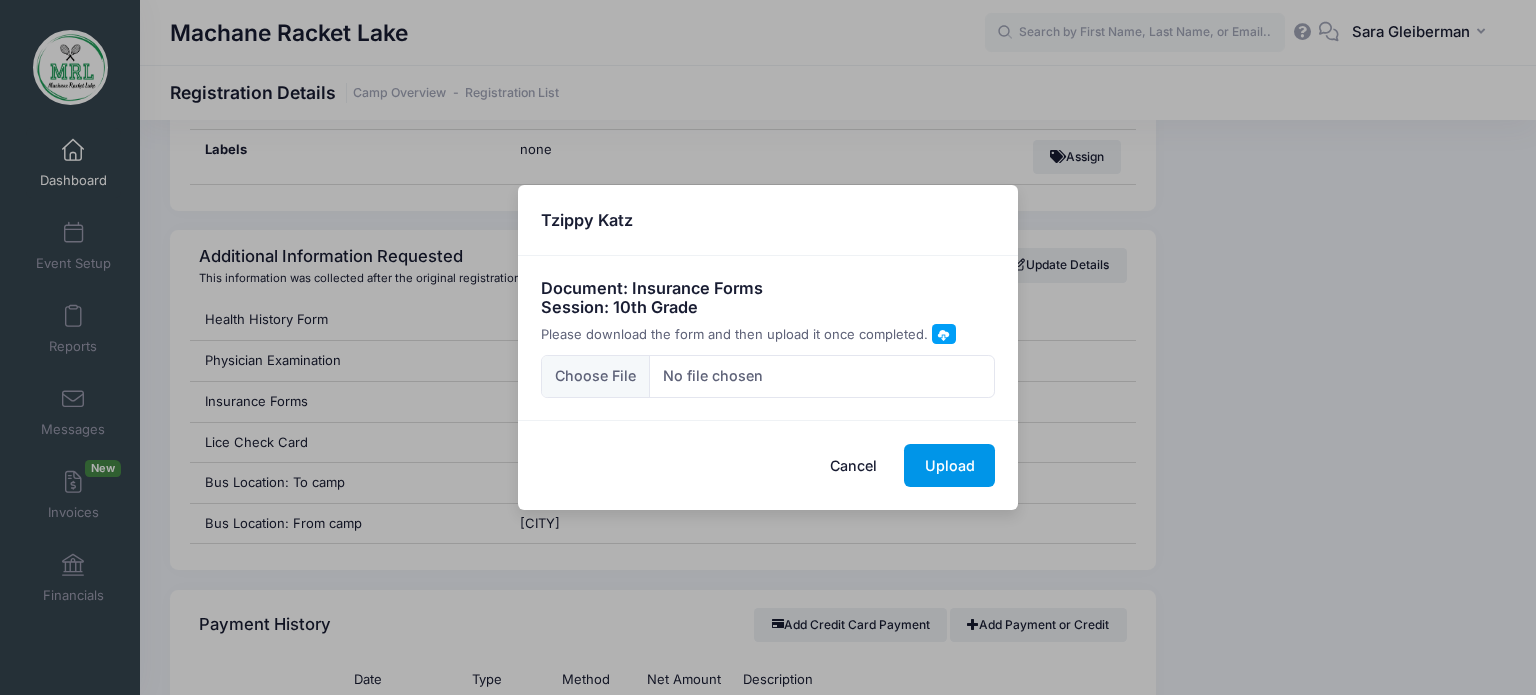 click on "Upload" at bounding box center (949, 465) 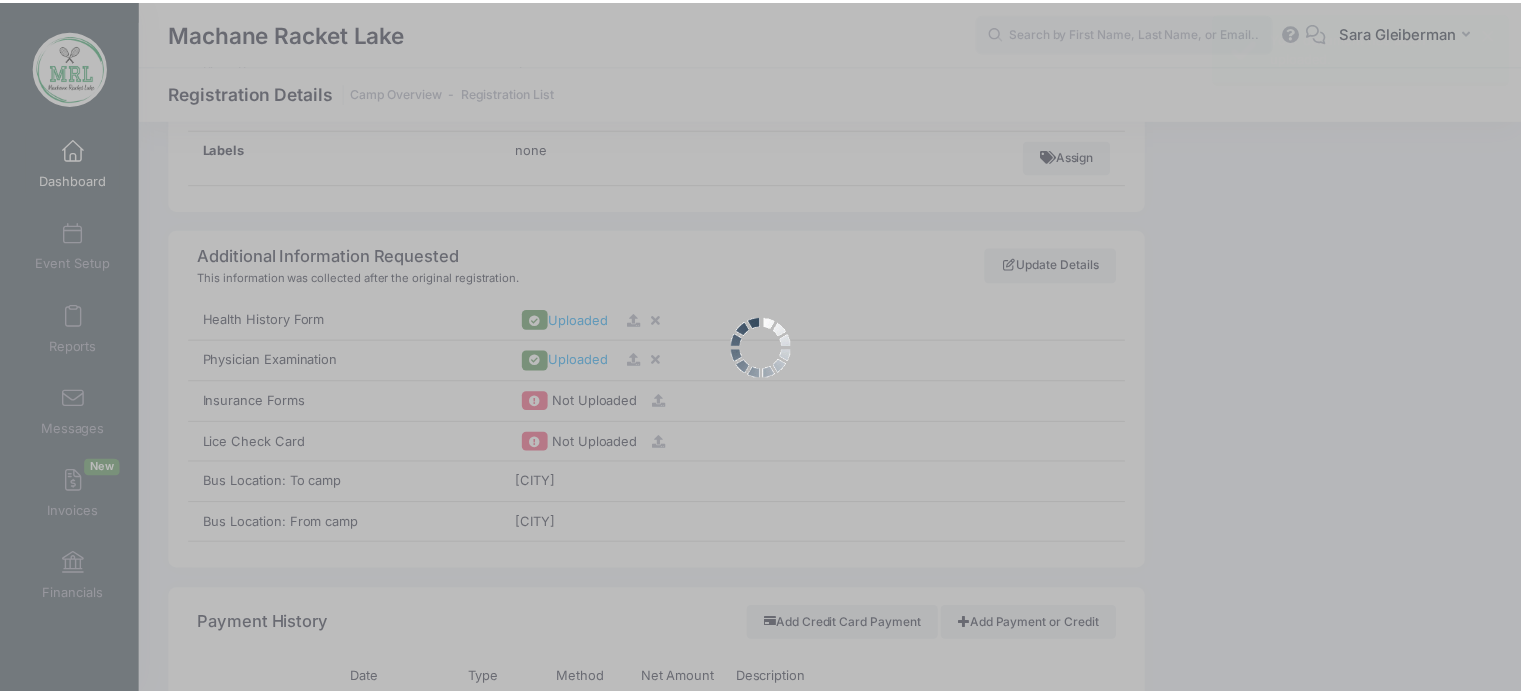 scroll, scrollTop: 0, scrollLeft: 0, axis: both 